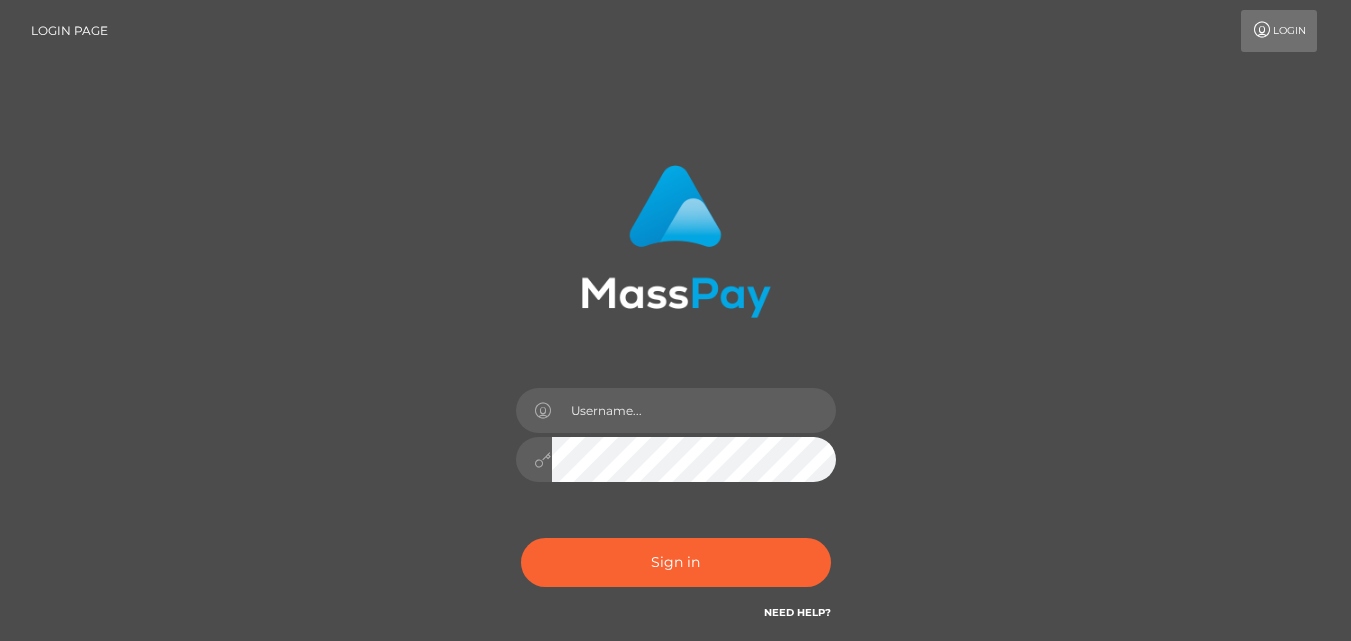 scroll, scrollTop: 0, scrollLeft: 0, axis: both 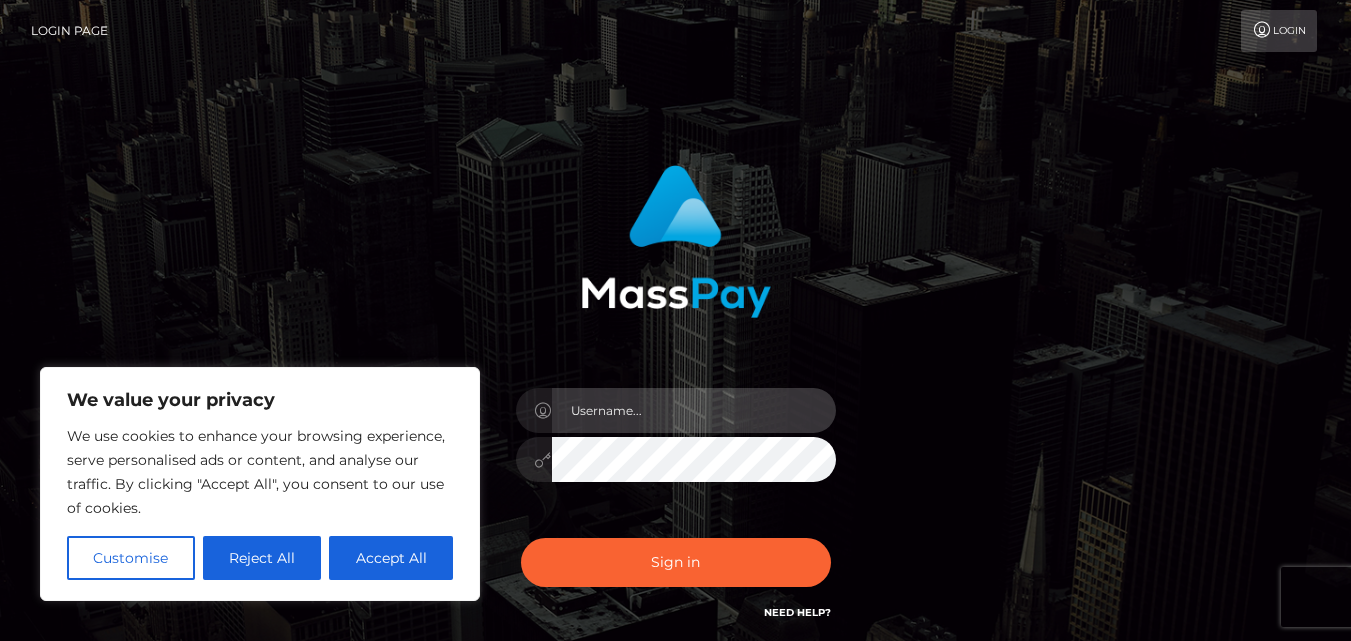 click at bounding box center [694, 410] 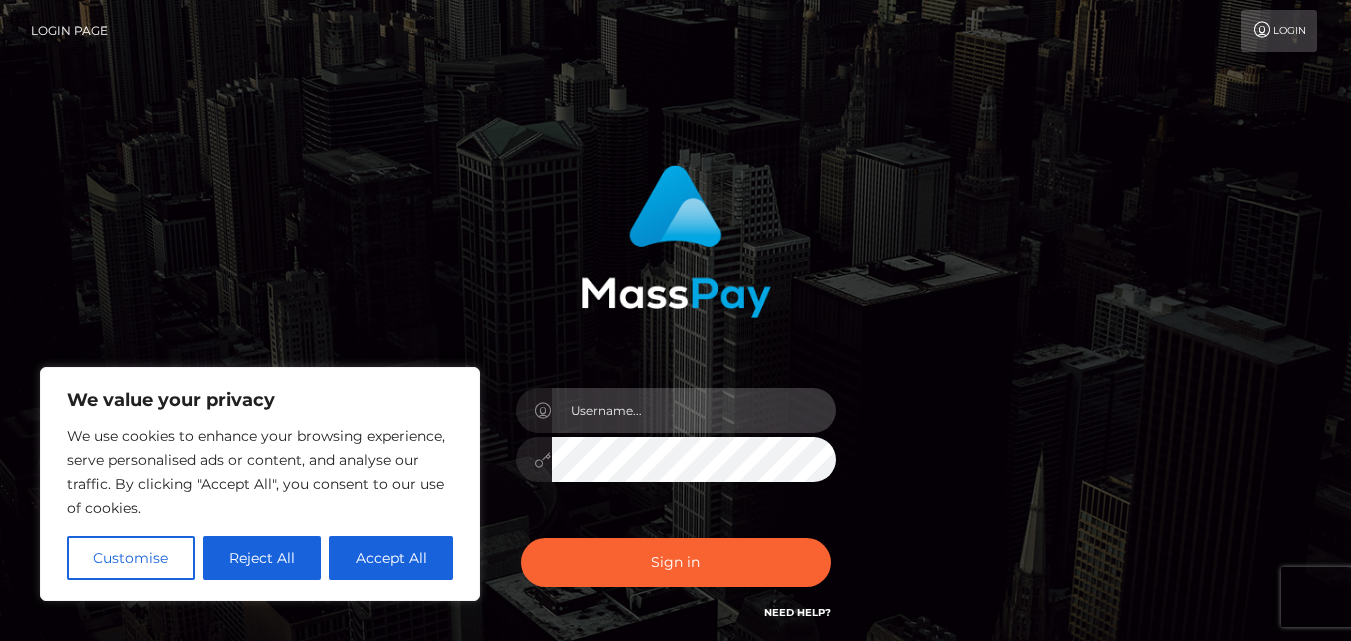 type on "[USERNAME]@[example.com]" 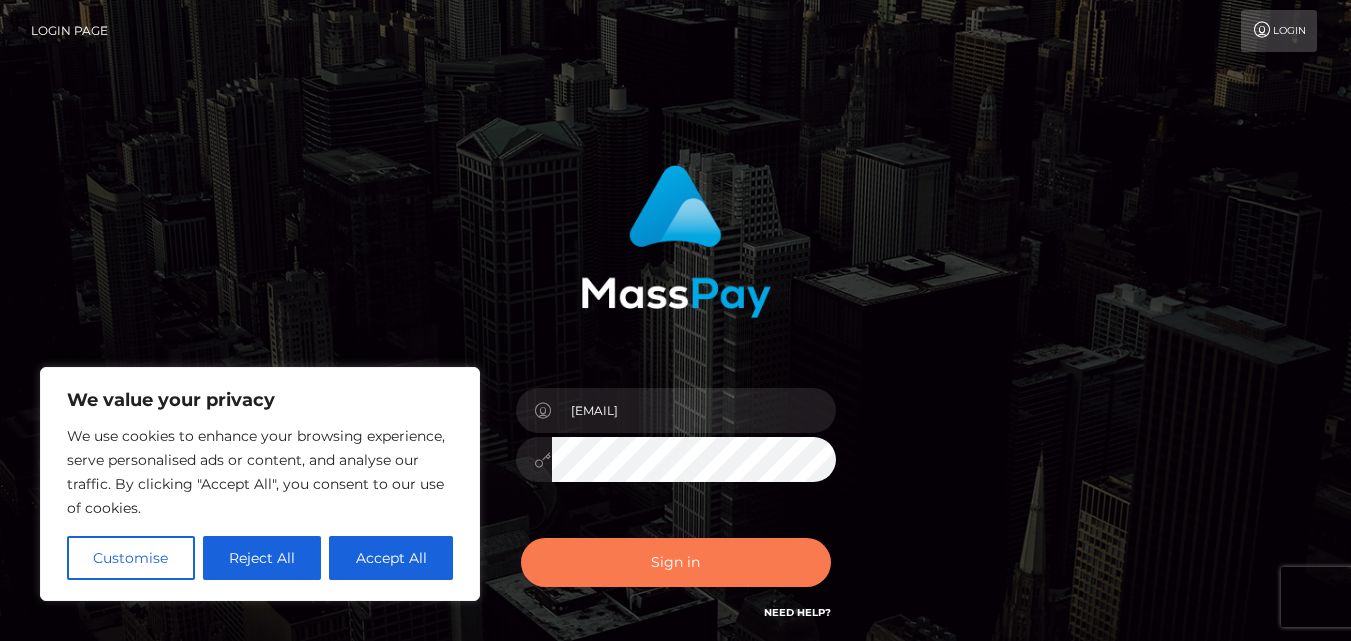click on "Sign in" at bounding box center (676, 562) 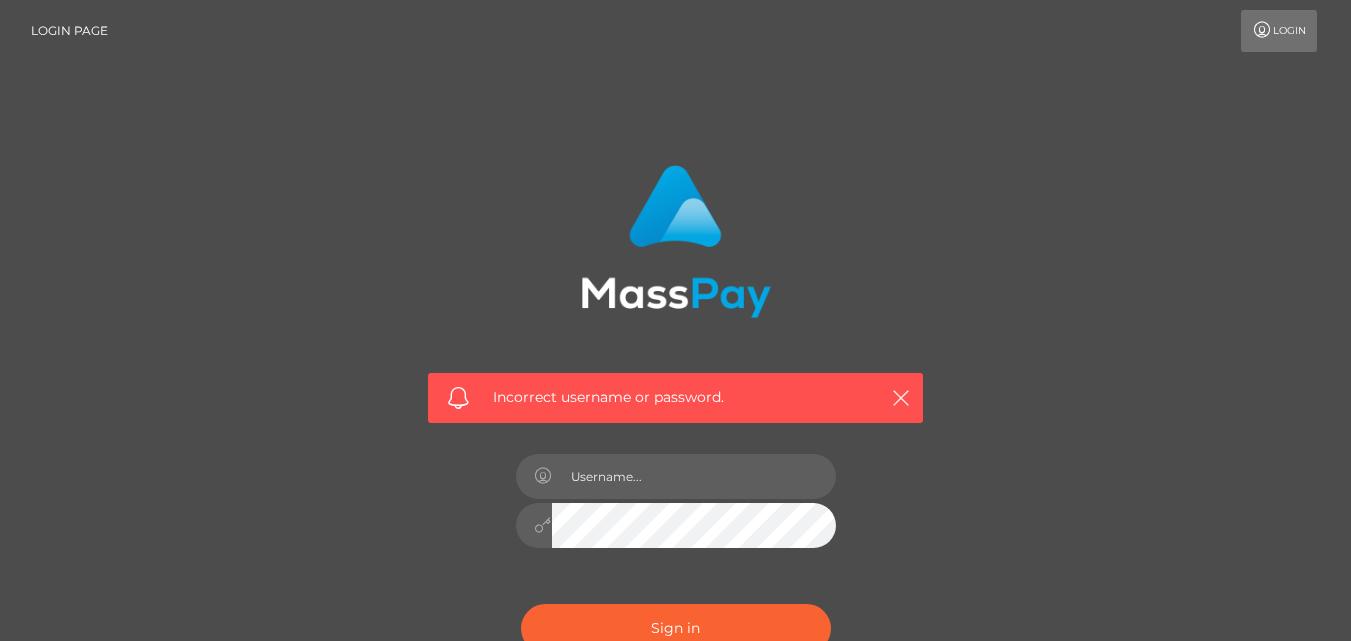 scroll, scrollTop: 0, scrollLeft: 0, axis: both 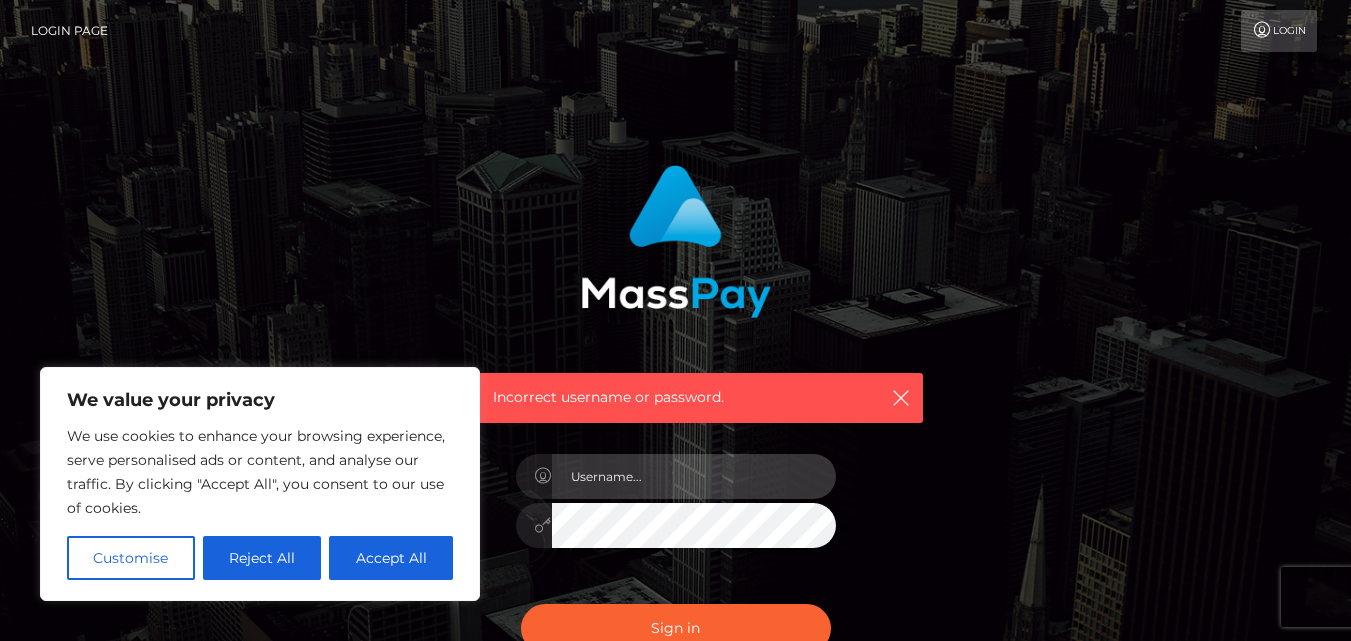 click at bounding box center (694, 476) 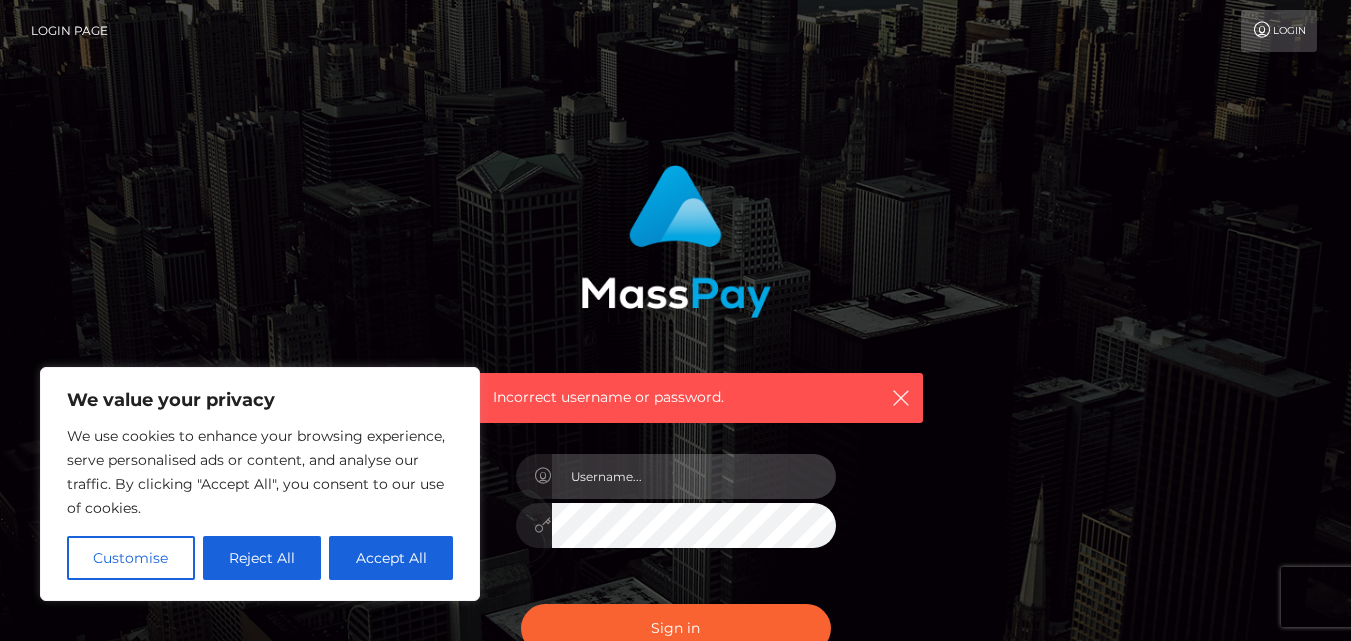 type on "[USERNAME]@[example.com]" 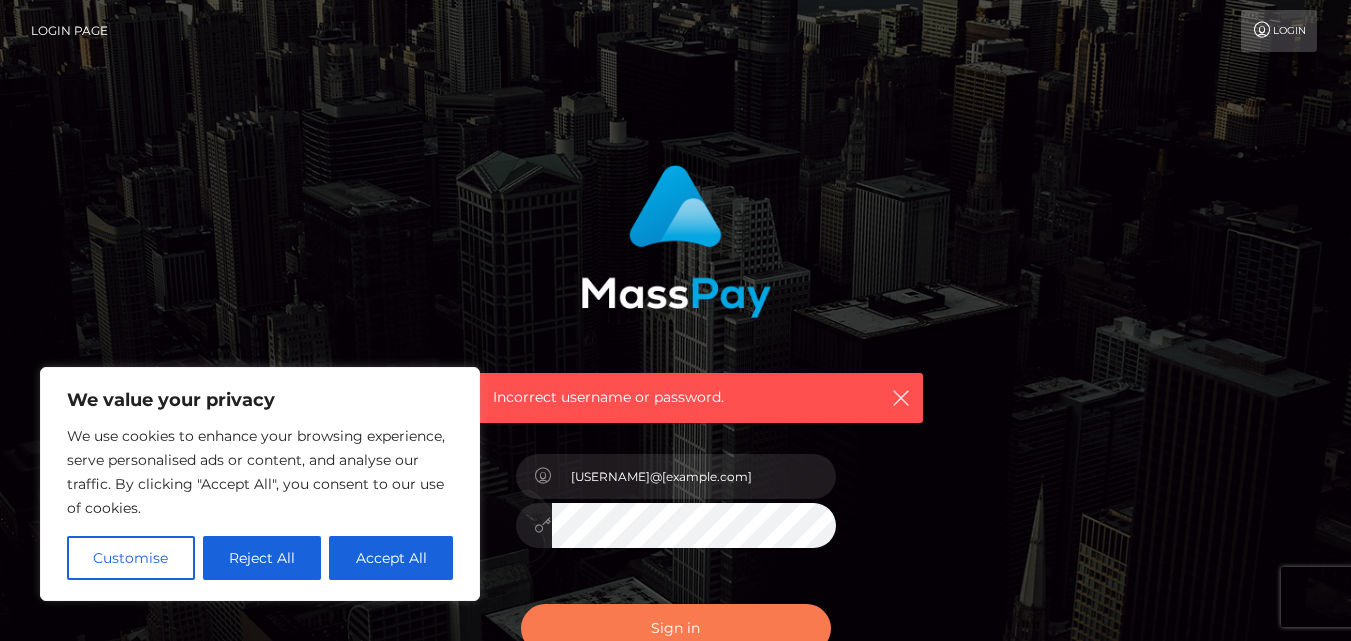 click on "Sign in" at bounding box center (676, 628) 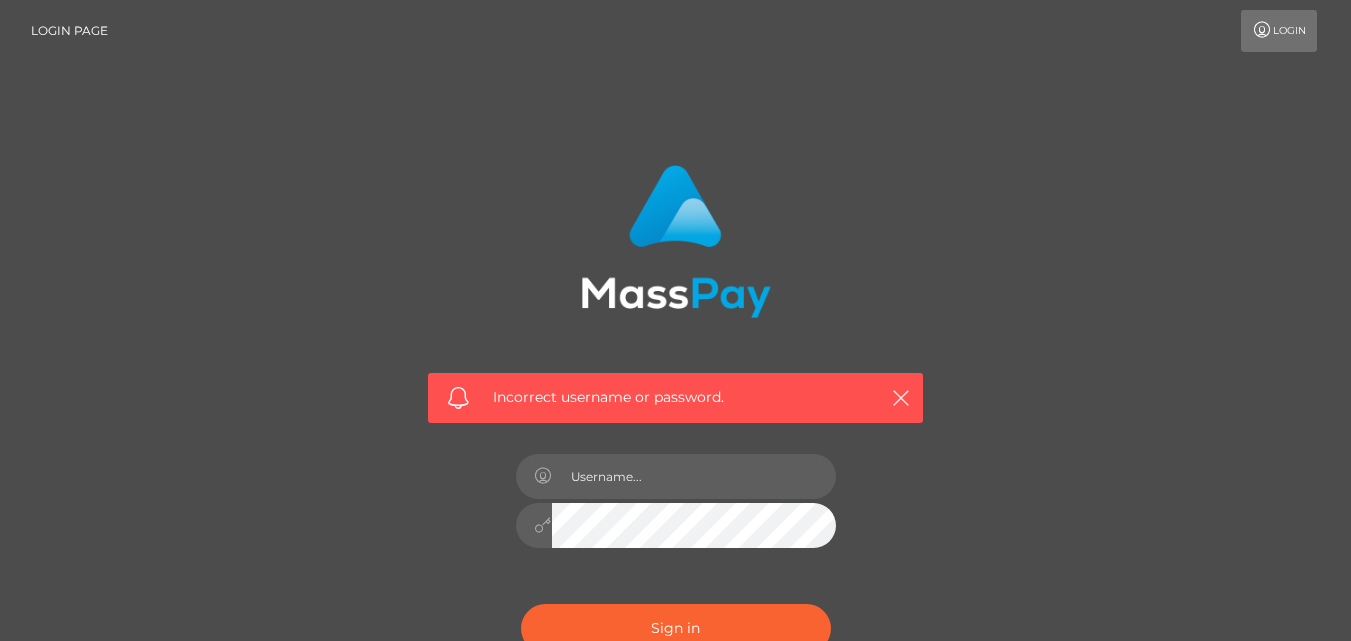 scroll, scrollTop: 0, scrollLeft: 0, axis: both 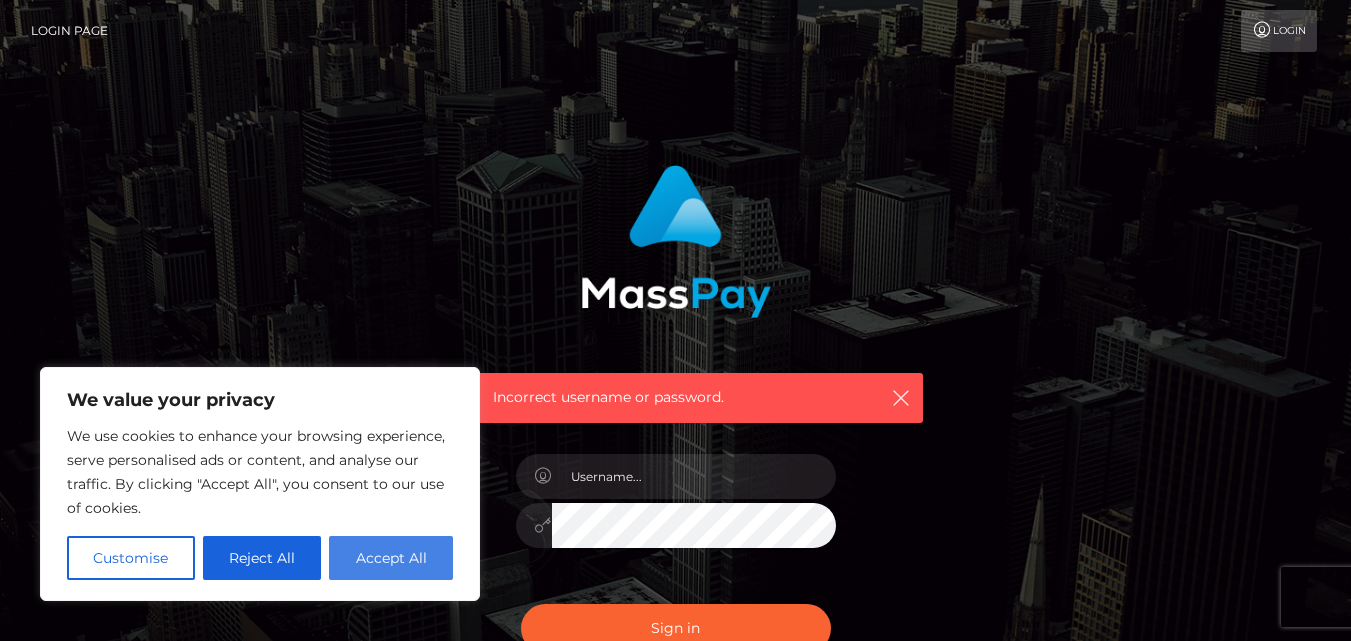 click on "Accept All" at bounding box center (391, 558) 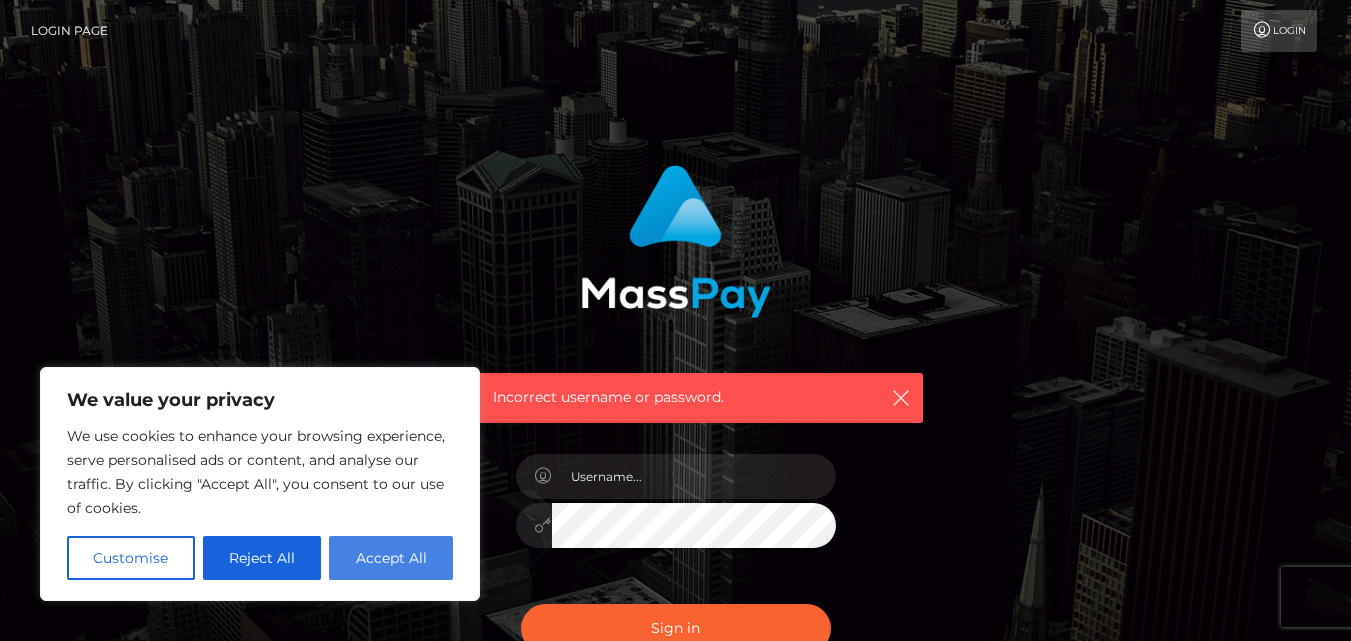 checkbox on "true" 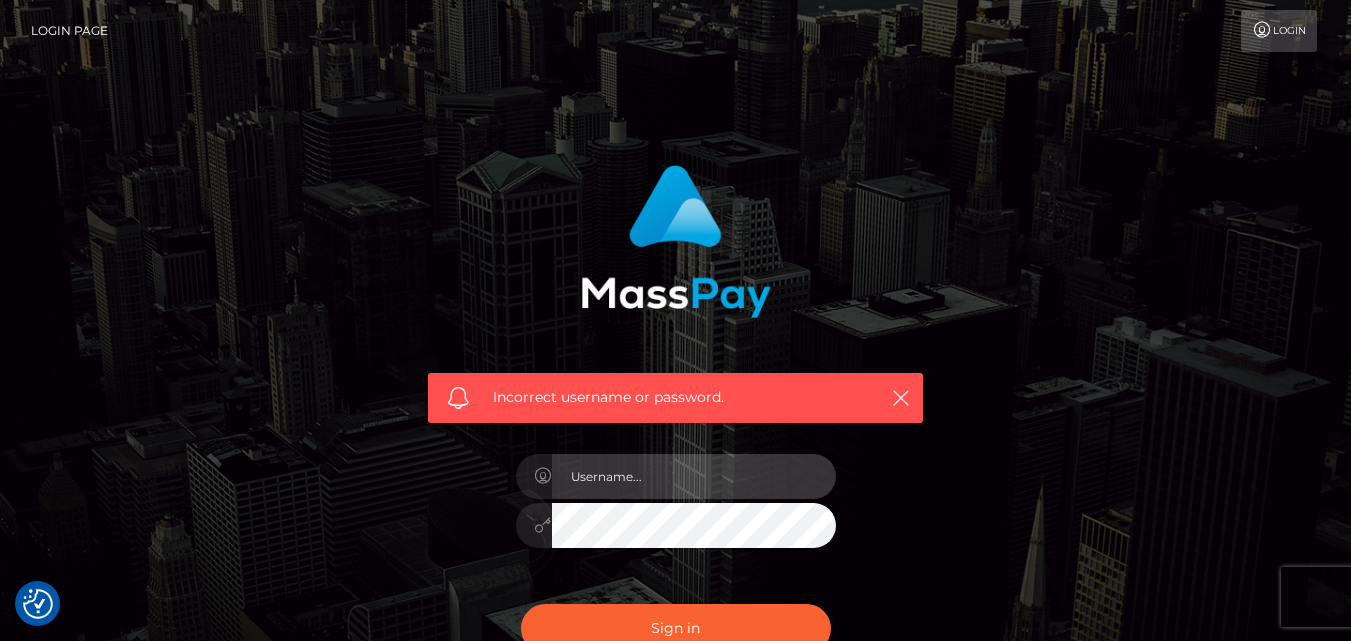 click at bounding box center (694, 476) 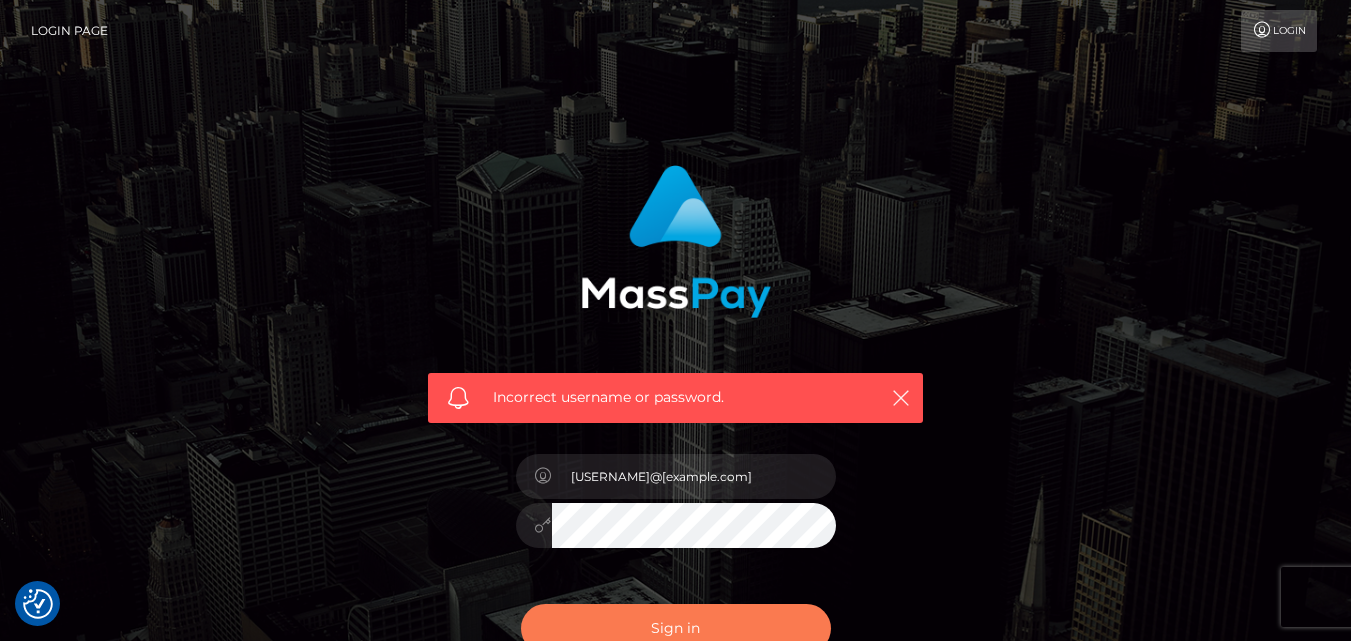 click on "Sign in" at bounding box center (676, 628) 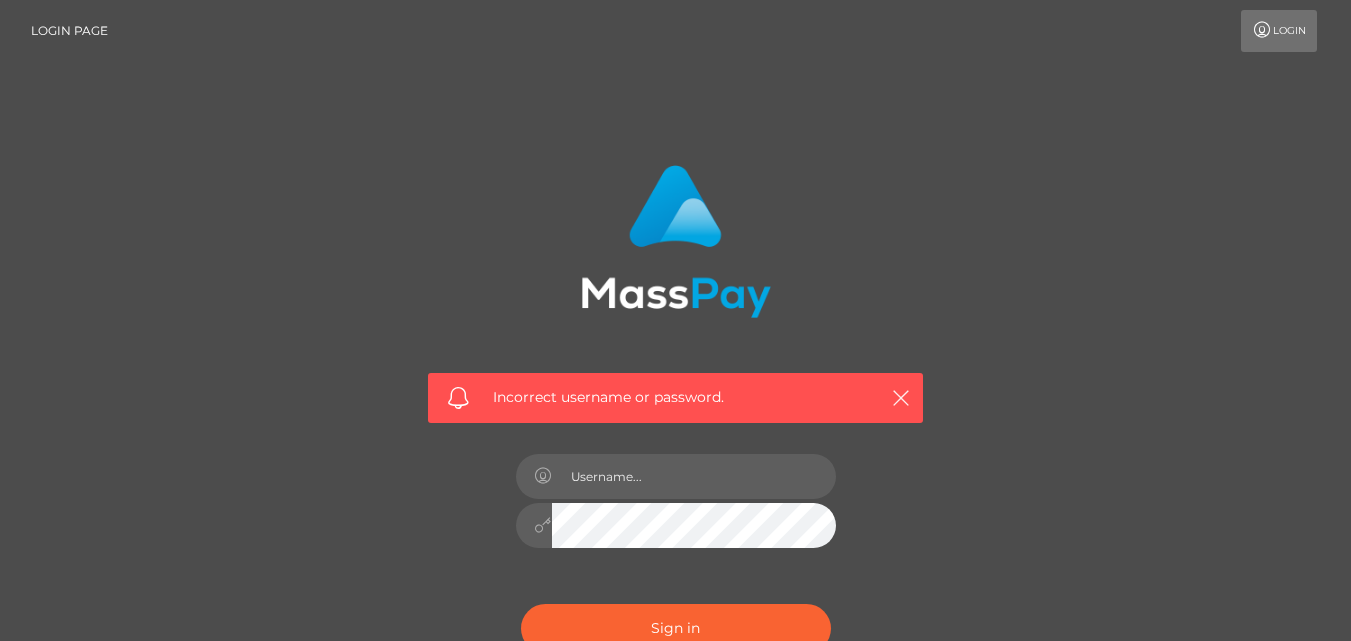 scroll, scrollTop: 0, scrollLeft: 0, axis: both 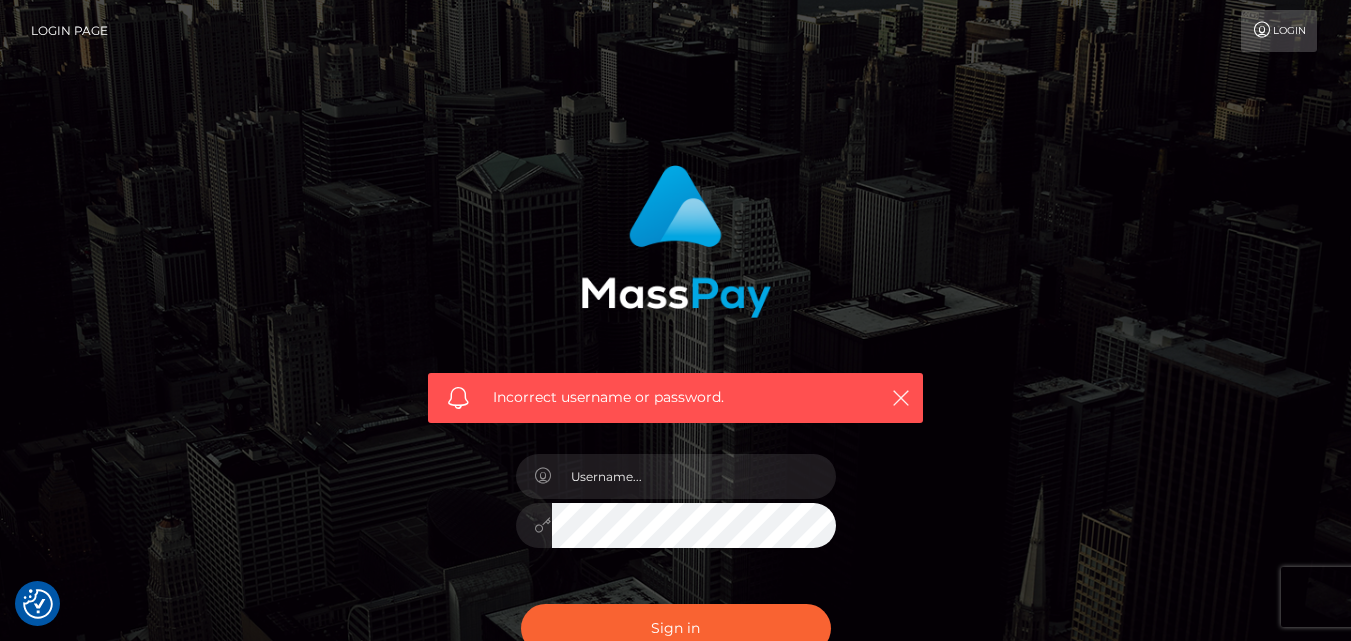 checkbox on "true" 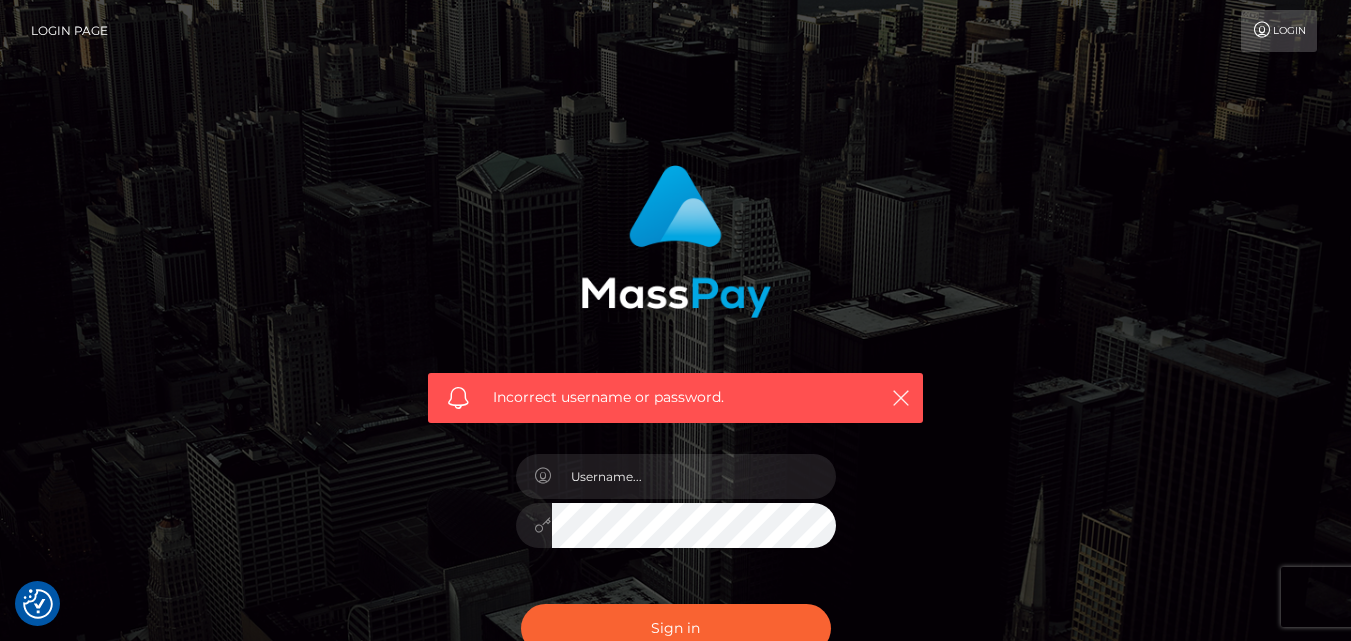 checkbox on "true" 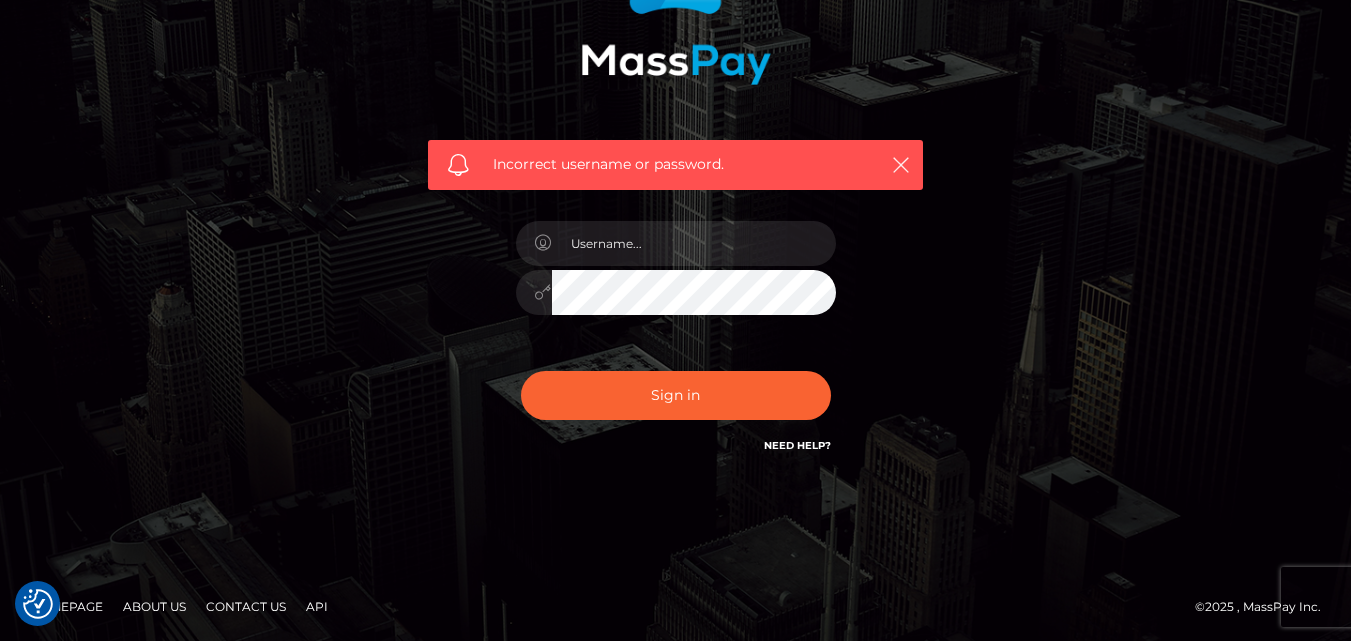 scroll, scrollTop: 234, scrollLeft: 0, axis: vertical 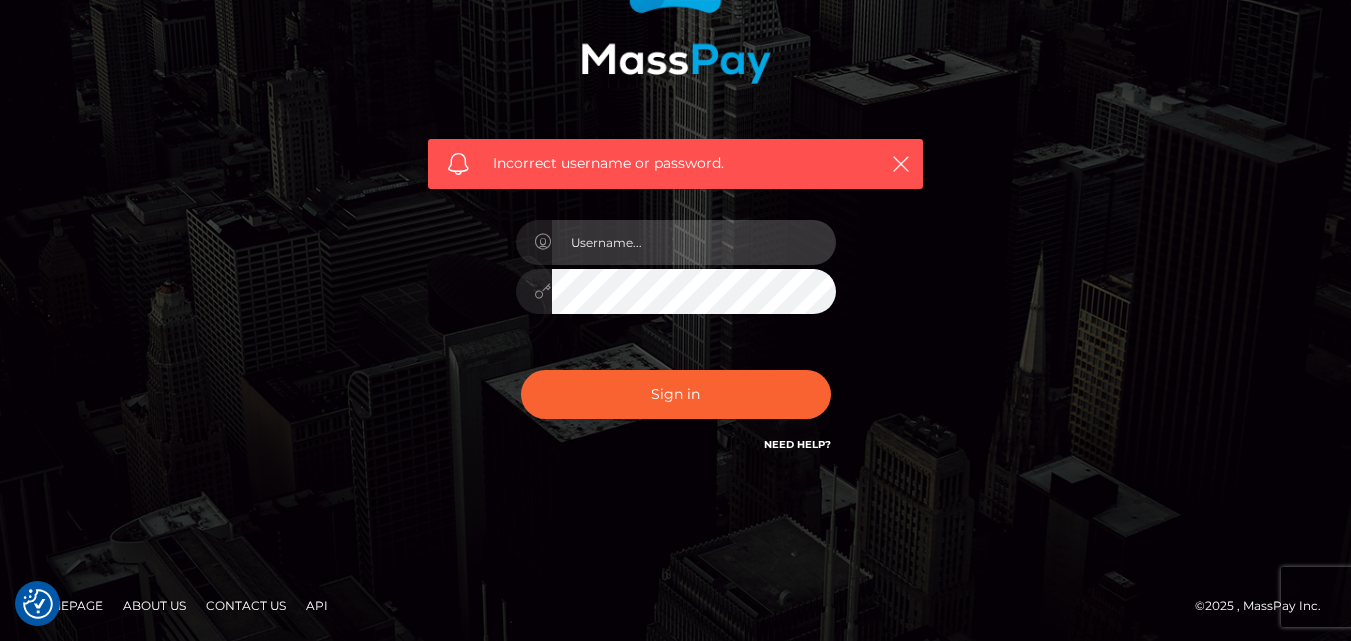 click at bounding box center (694, 242) 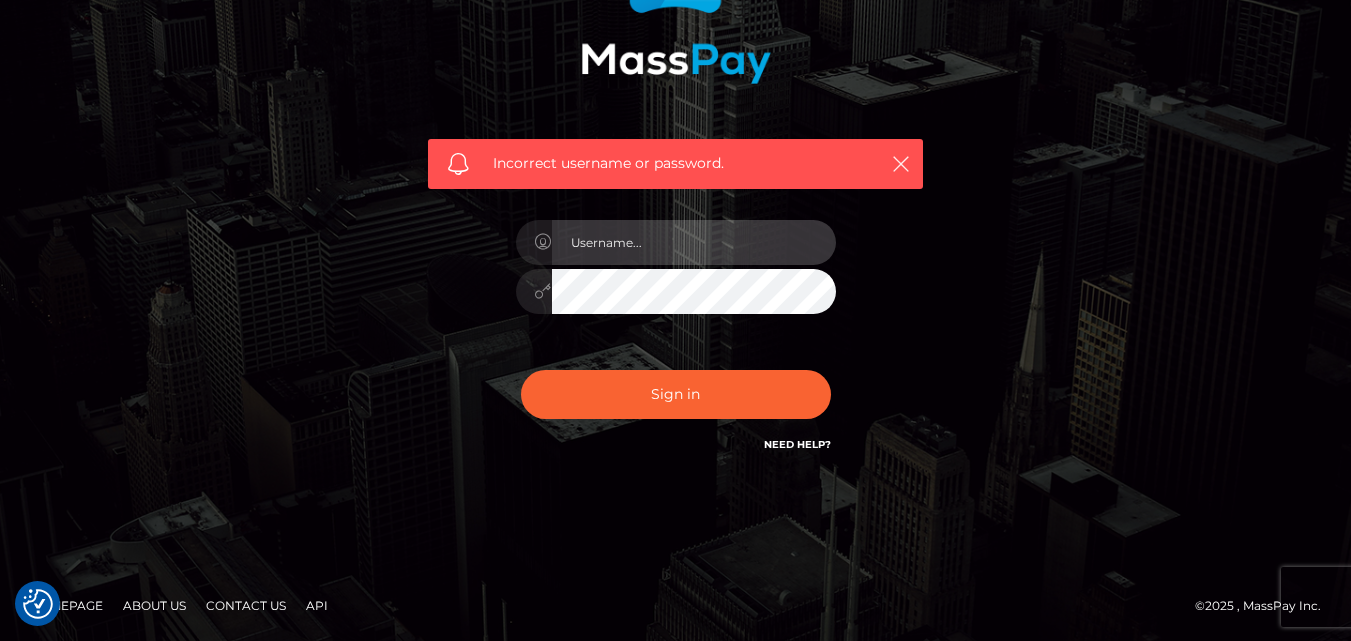 type on "vik082098@gmail.com" 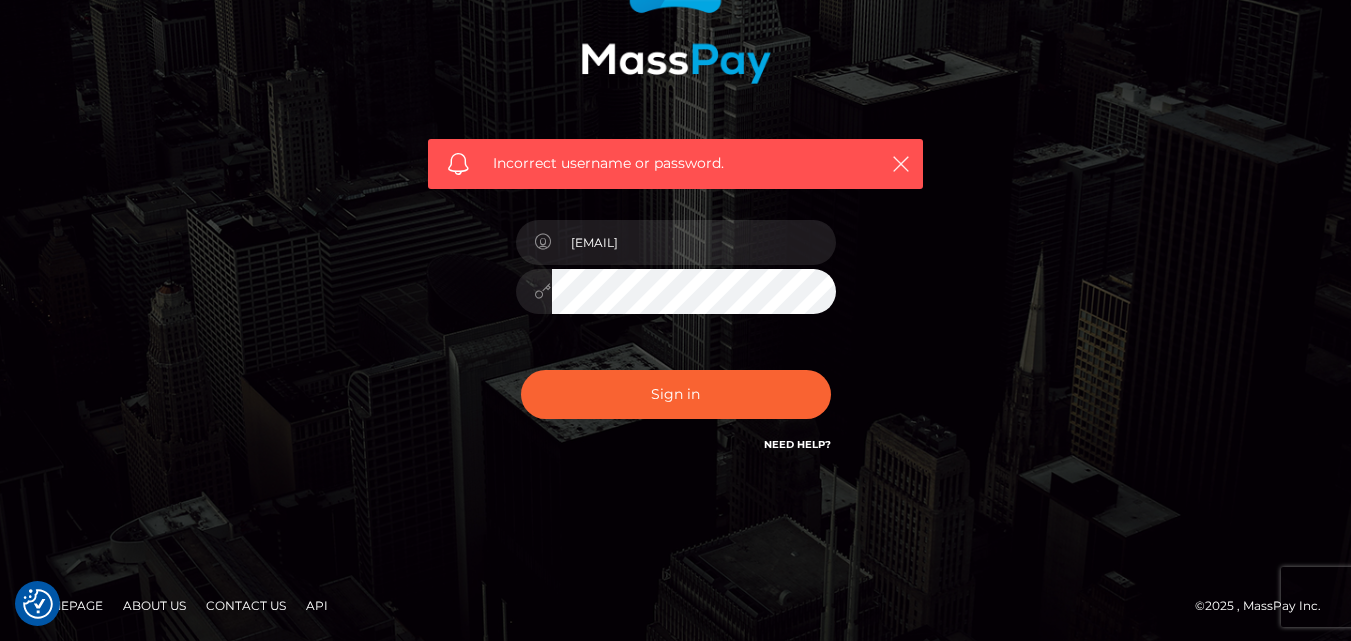 click at bounding box center (543, 242) 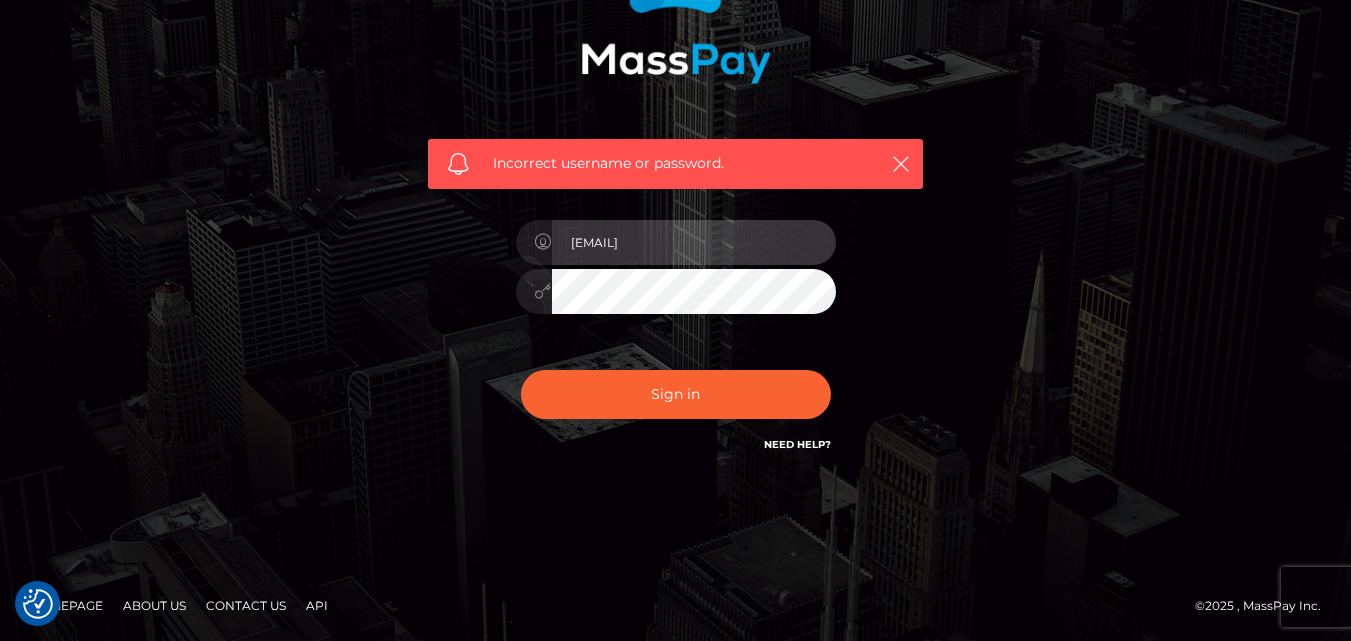 click on "vik082098@gmail.com" at bounding box center (694, 242) 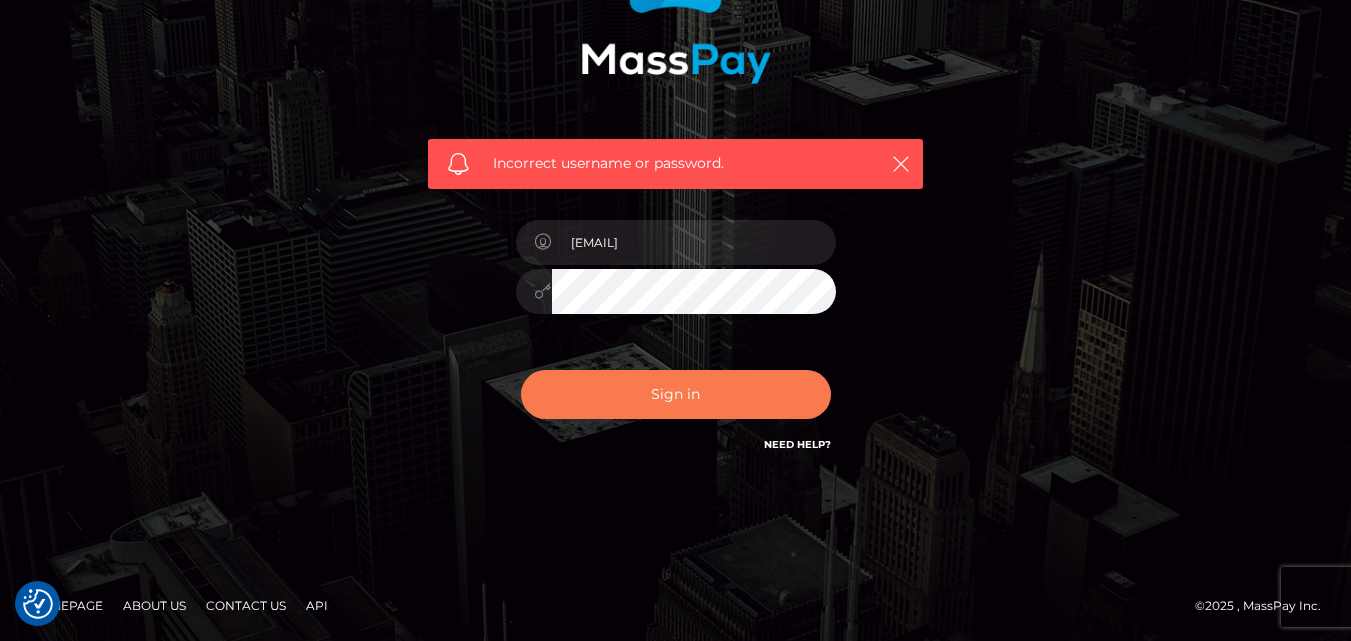 click on "Sign in" at bounding box center (676, 394) 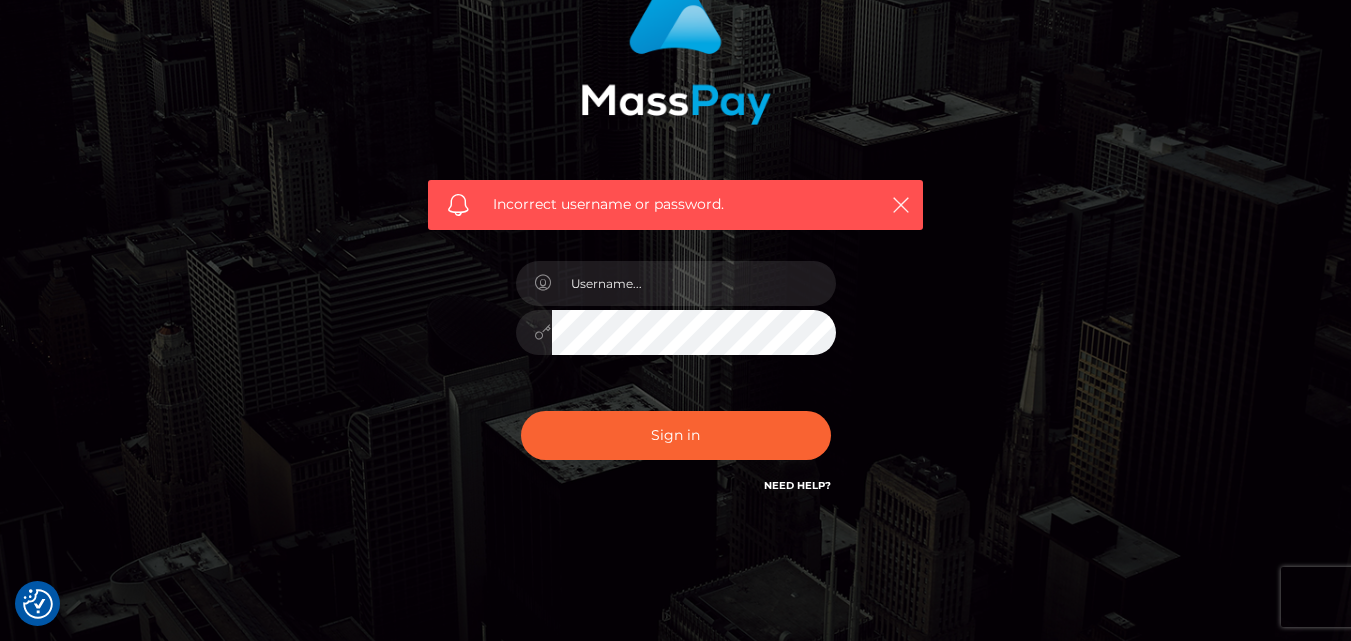 scroll, scrollTop: 234, scrollLeft: 0, axis: vertical 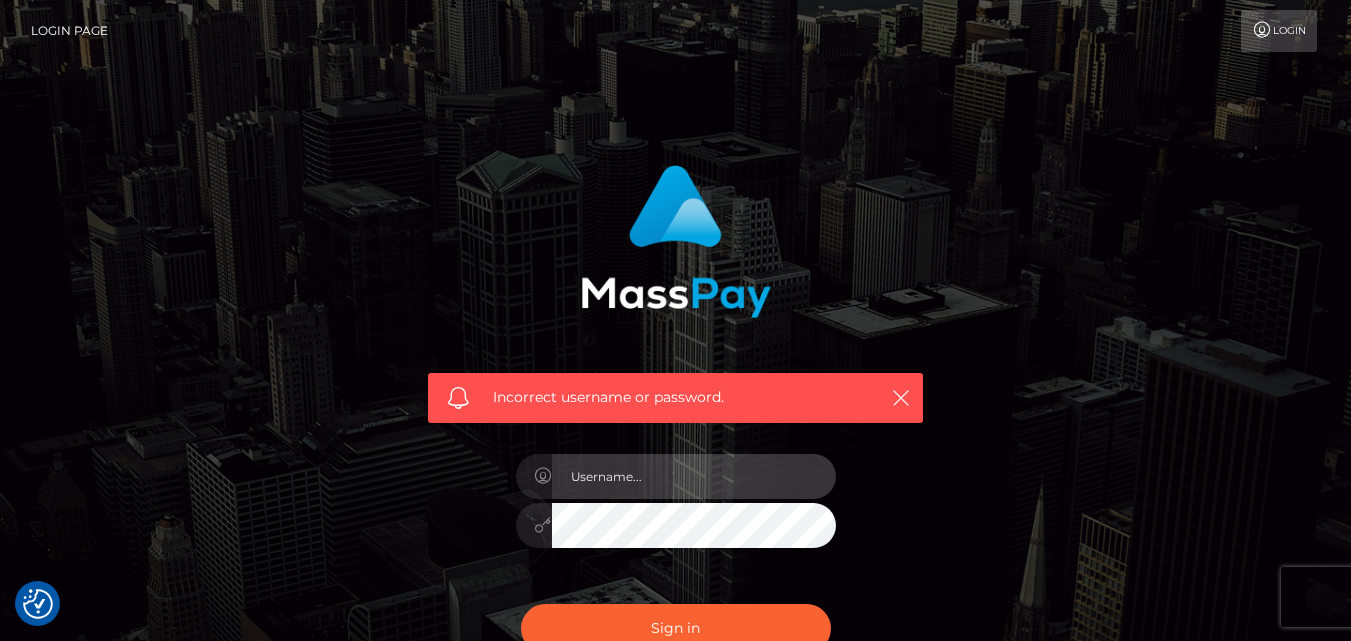click at bounding box center (694, 476) 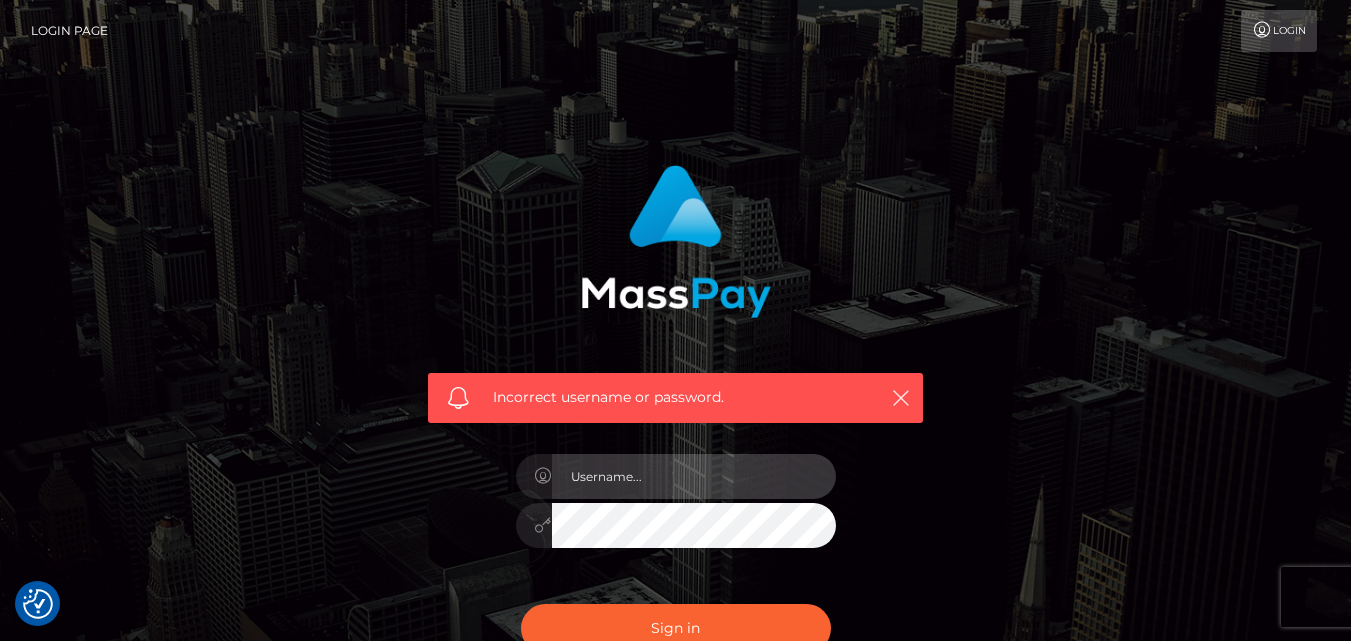 type on "vik082098@gmail.com" 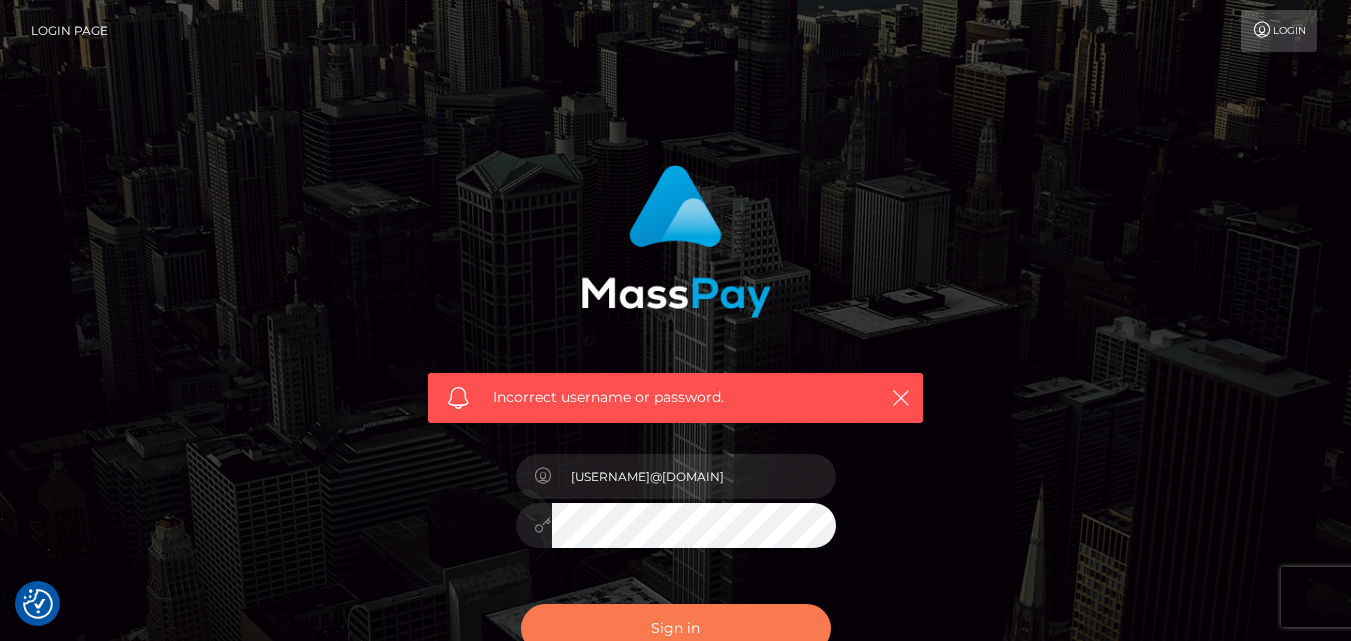 click on "Sign in" at bounding box center (676, 628) 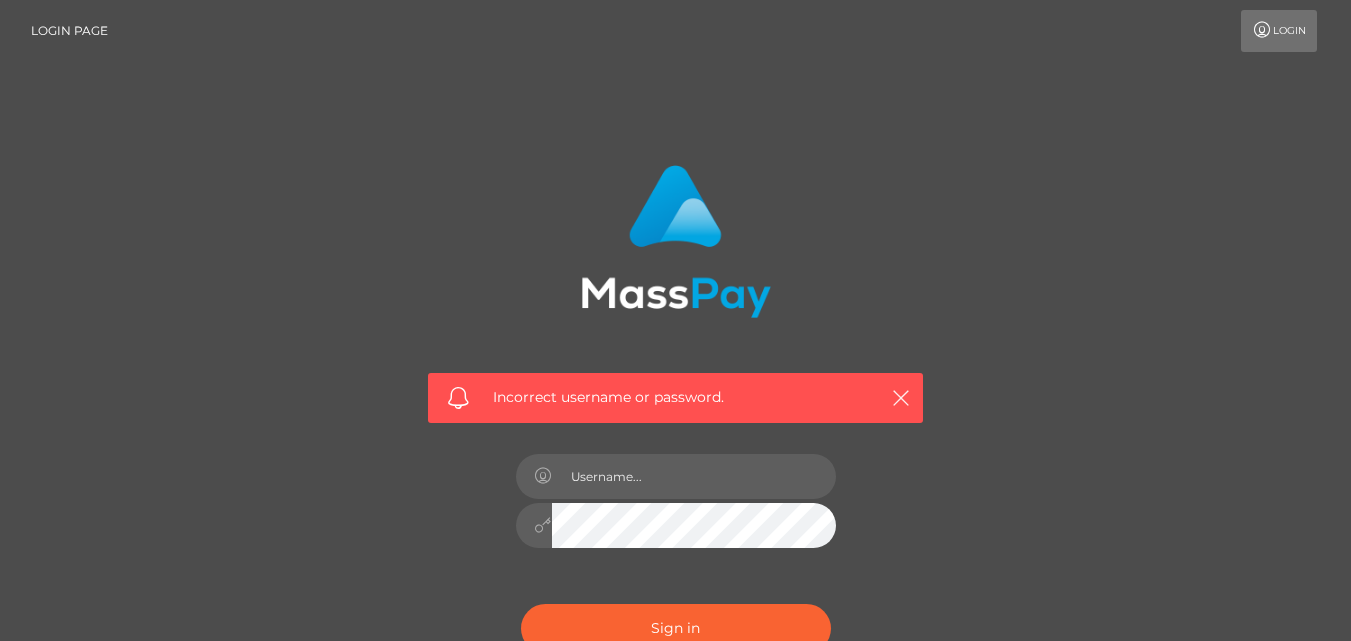 scroll, scrollTop: 0, scrollLeft: 0, axis: both 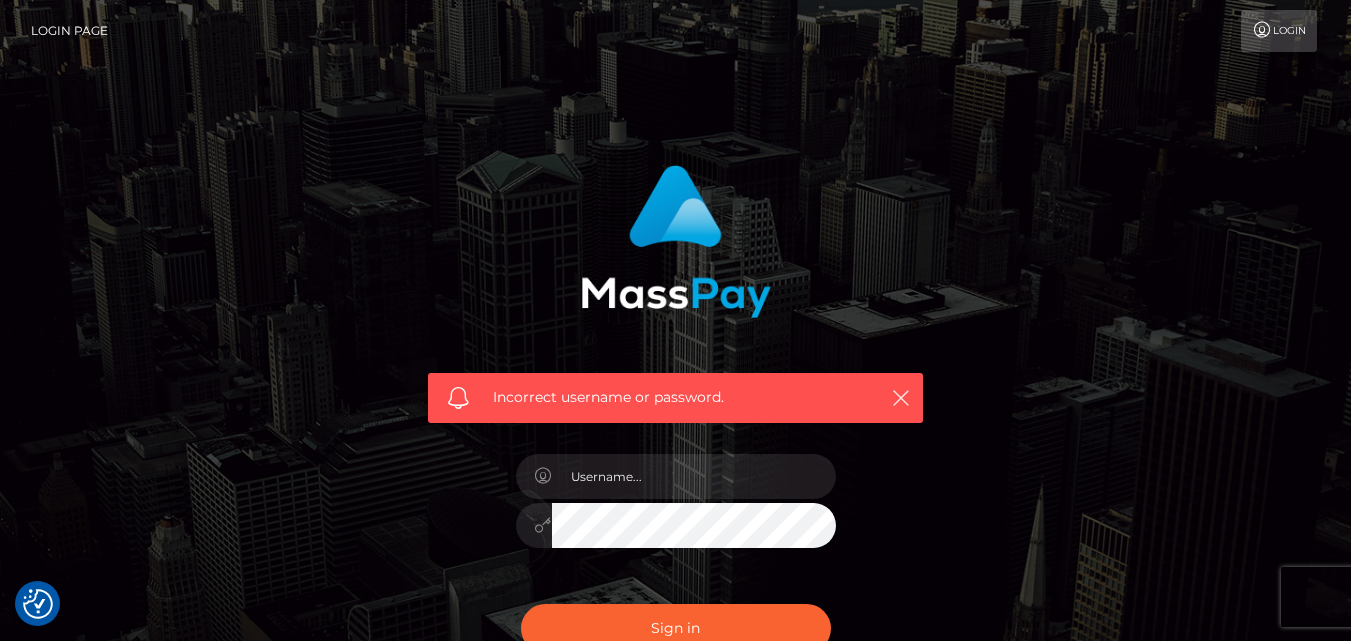 checkbox on "true" 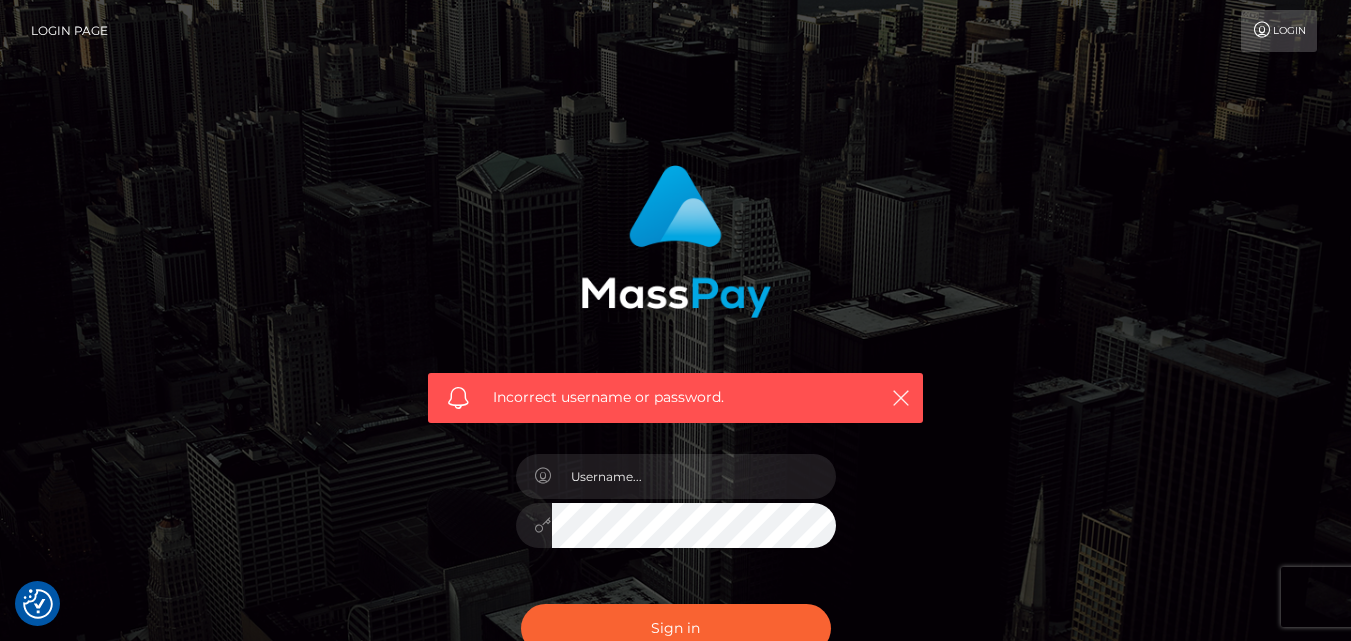 checkbox on "true" 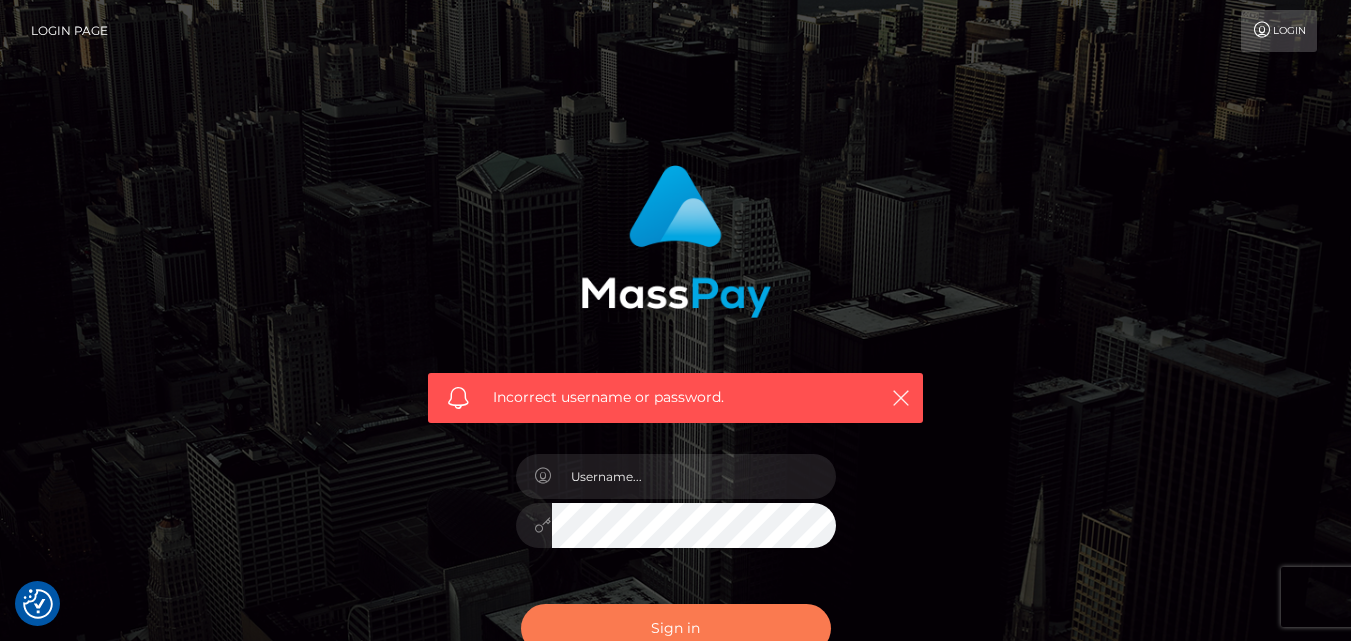 drag, startPoint x: 0, startPoint y: 0, endPoint x: 1289, endPoint y: 39, distance: 1289.5898 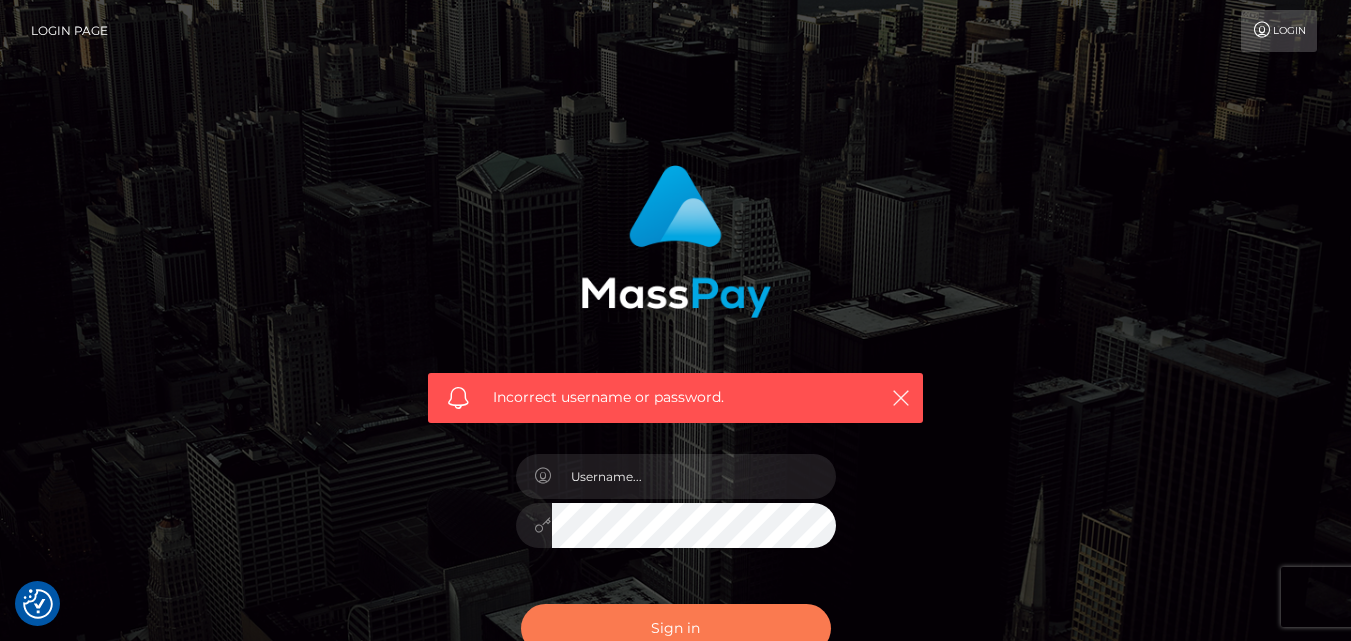 click on "We value your privacy We use cookies to enhance your browsing experience, serve personalised ads or content, and analyse our traffic. By clicking "Accept All", you consent to our use of cookies. Customise   Reject All   Accept All   Customise Consent Preferences   We use cookies to help you navigate efficiently and perform certain functions. You will find detailed information about all cookies under each consent category below. The cookies that are categorised as "Necessary" are stored on your browser as they are essential for enabling the basic functionalities of the site. ...  Show more Necessary Always Active Necessary cookies are required to enable the basic features of this site, such as providing secure log-in or adjusting your consent preferences. These cookies do not store any personally identifiable data. Cookie __cf_bm Duration 1 hour Description This cookie, set by Cloudflare, is used to support Cloudflare Bot Management.  Cookie _cfuvid Duration session Description Cookie __hssrc Duration session" at bounding box center (675, 437) 